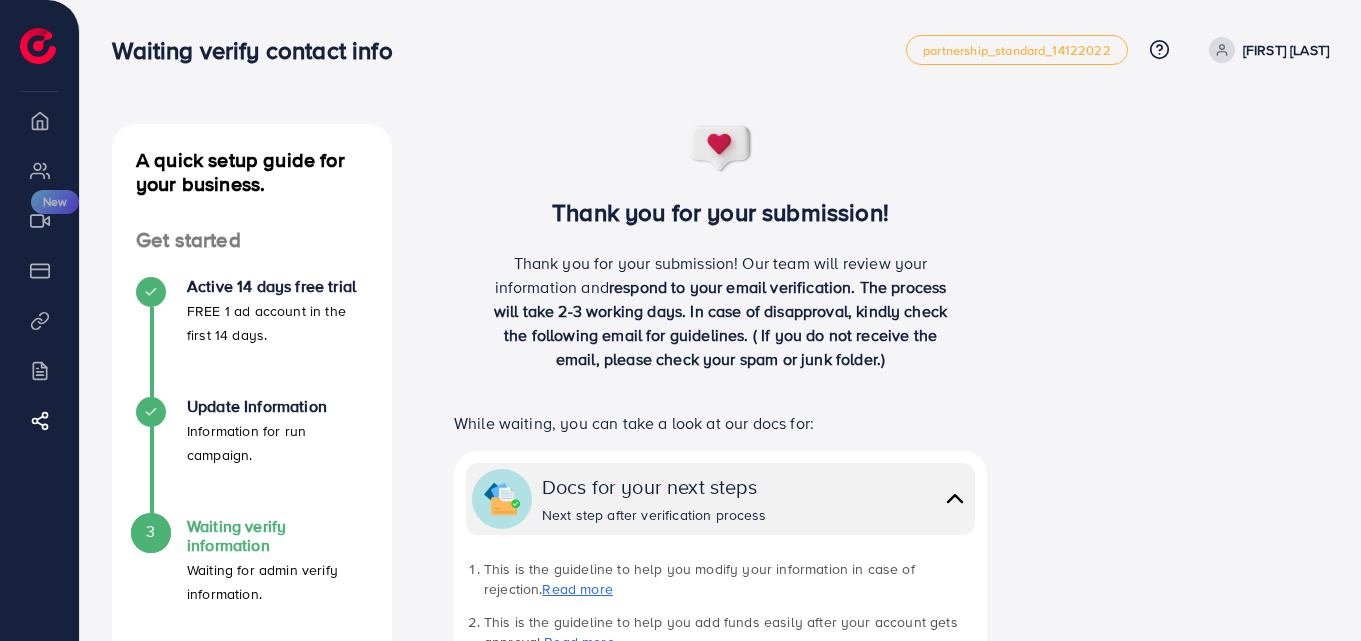 scroll, scrollTop: 0, scrollLeft: 0, axis: both 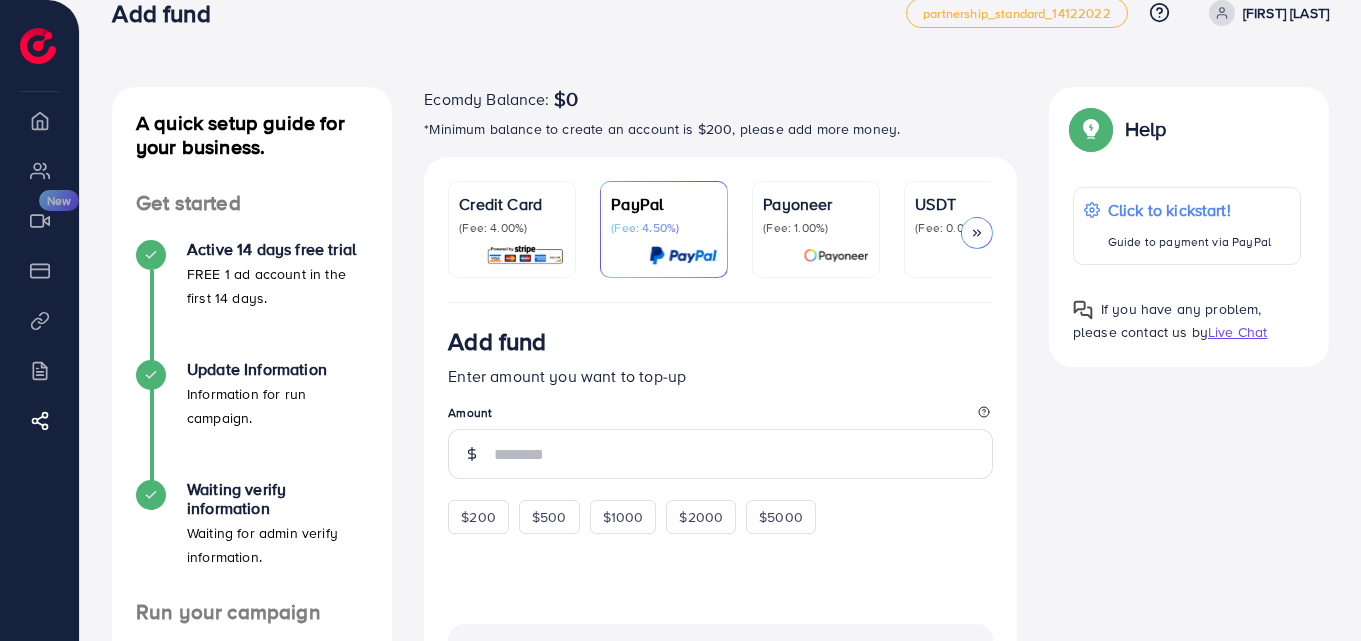 click on "USDT" at bounding box center (968, 204) 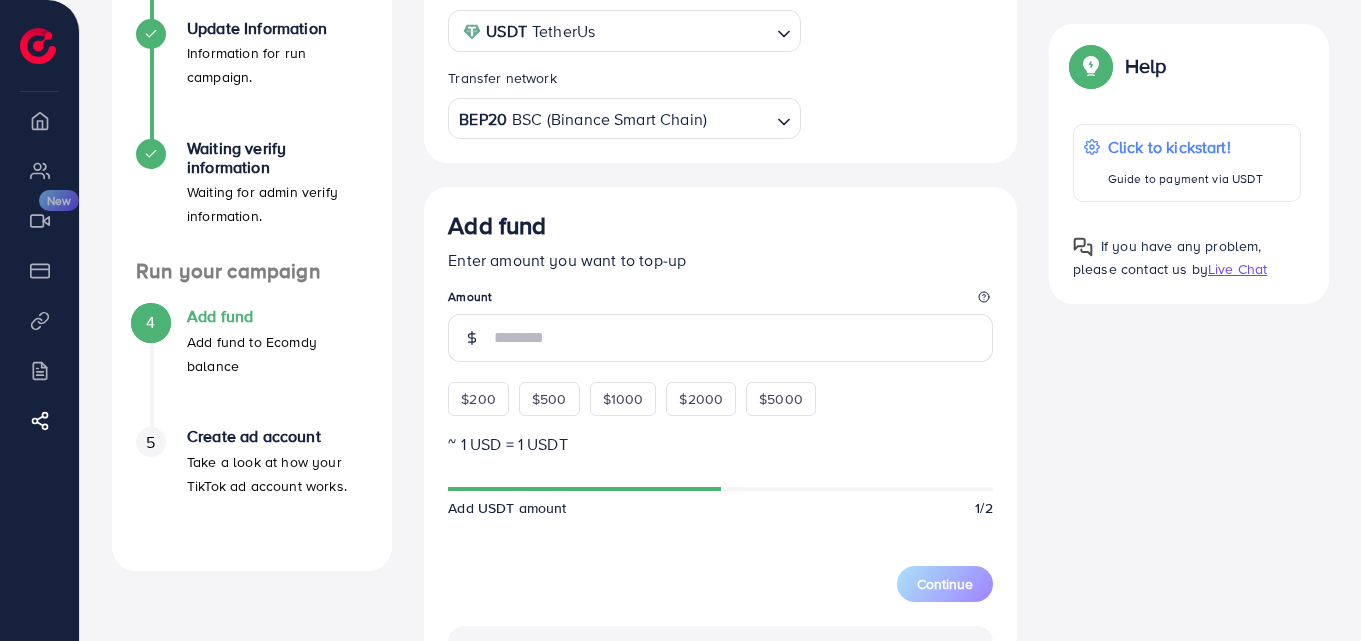 scroll, scrollTop: 388, scrollLeft: 0, axis: vertical 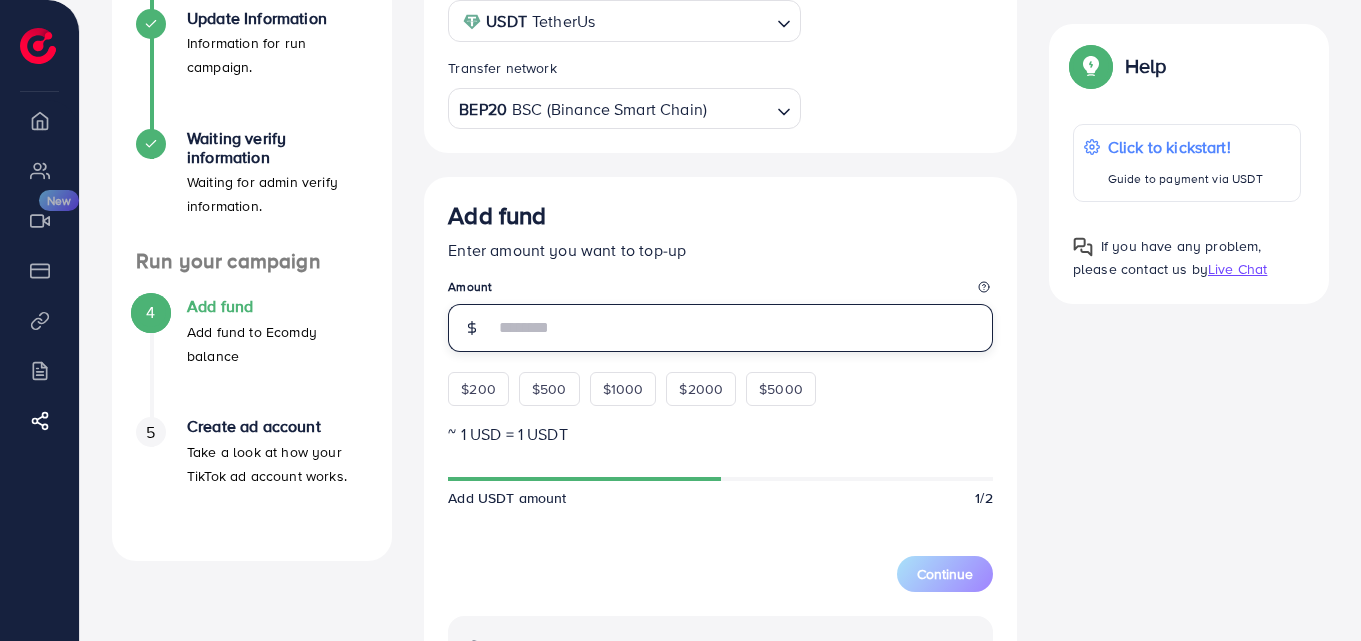 click at bounding box center [743, 328] 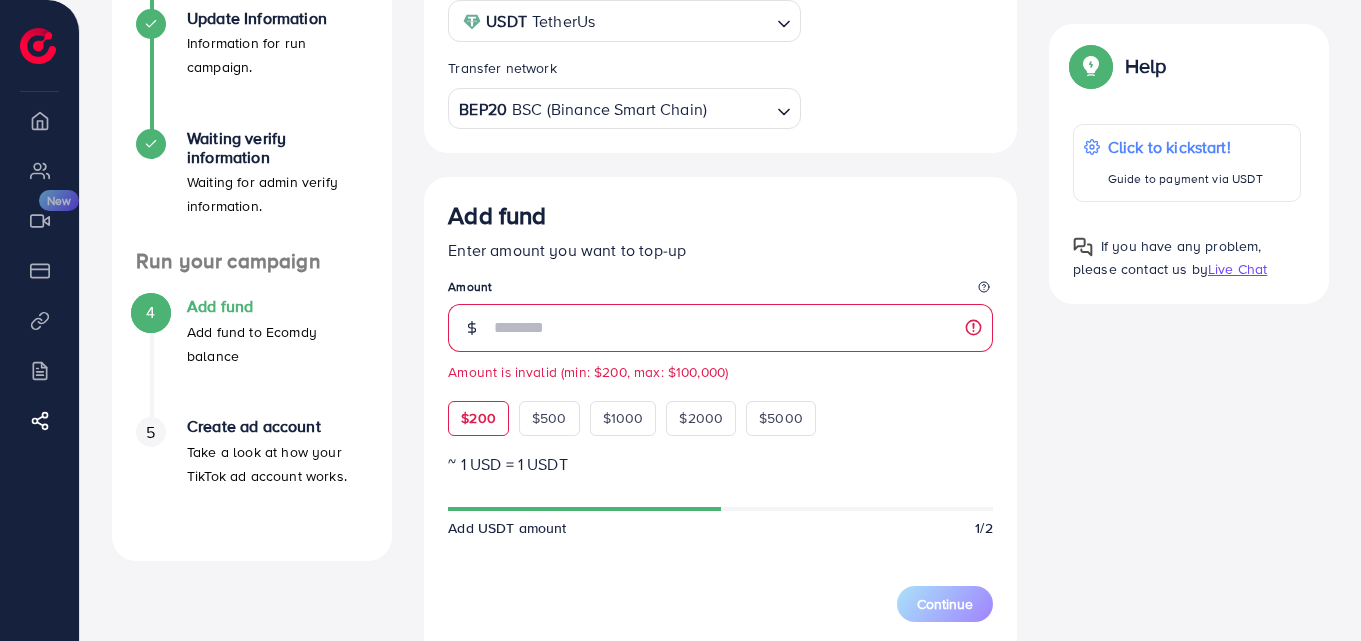 click on "$200" at bounding box center [478, 418] 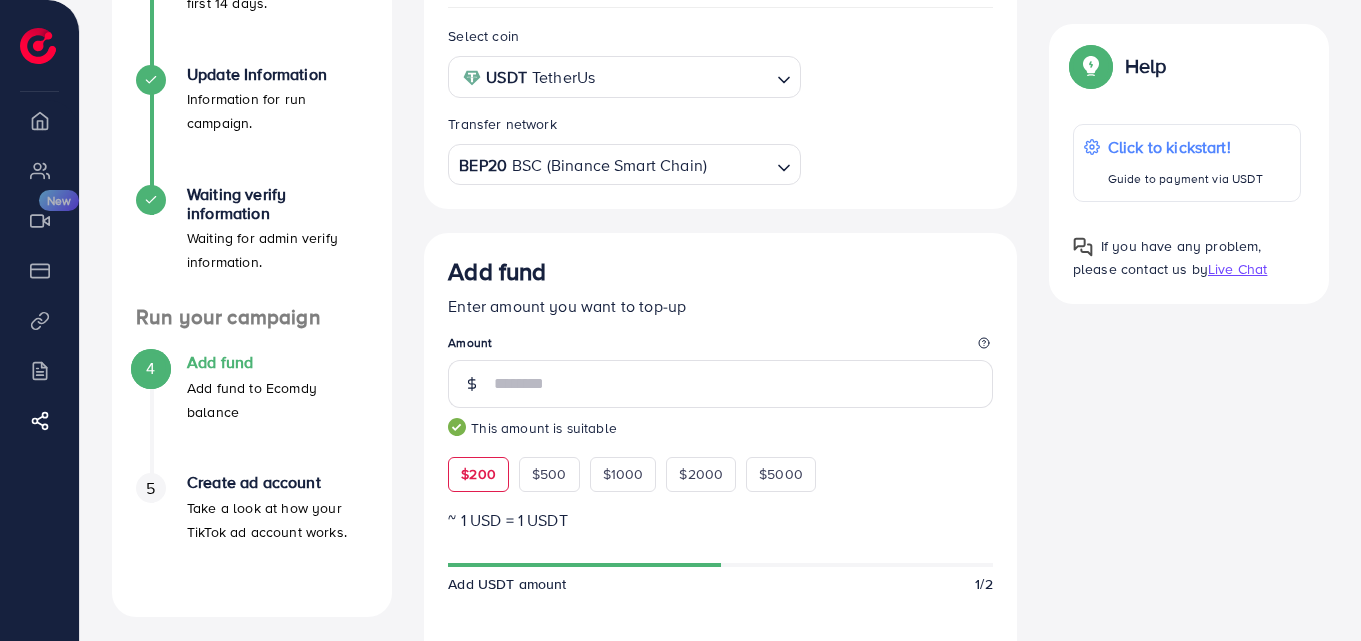 scroll, scrollTop: 305, scrollLeft: 0, axis: vertical 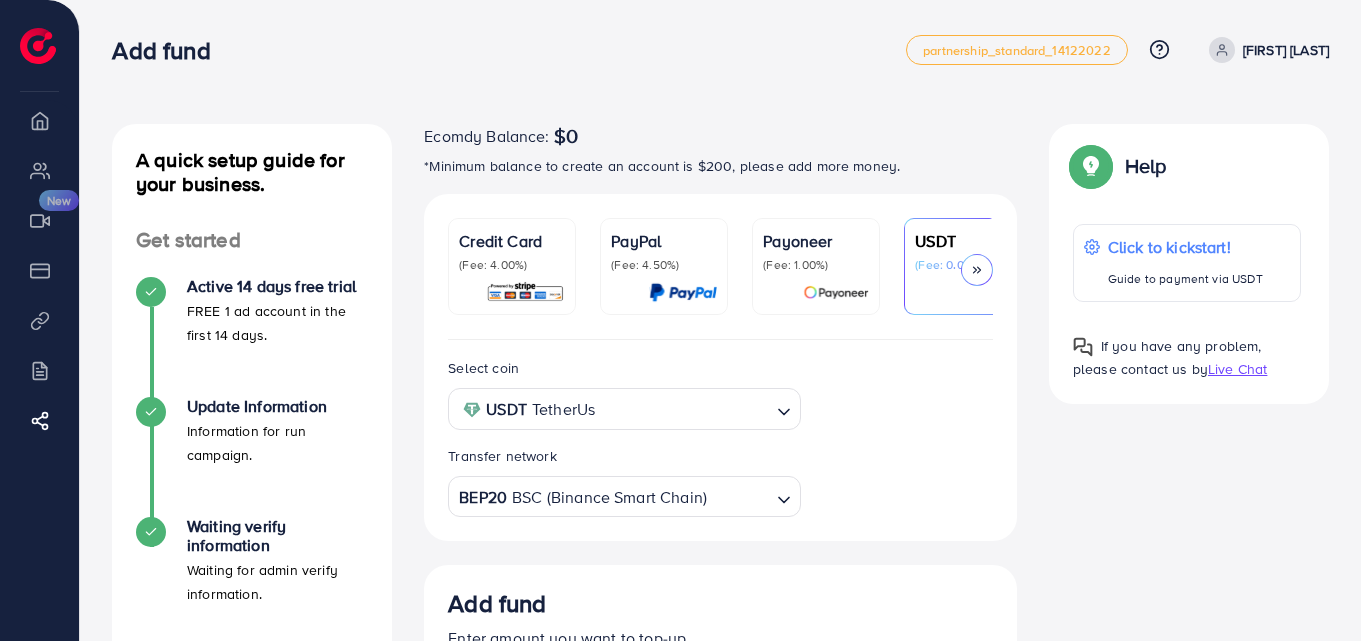 click 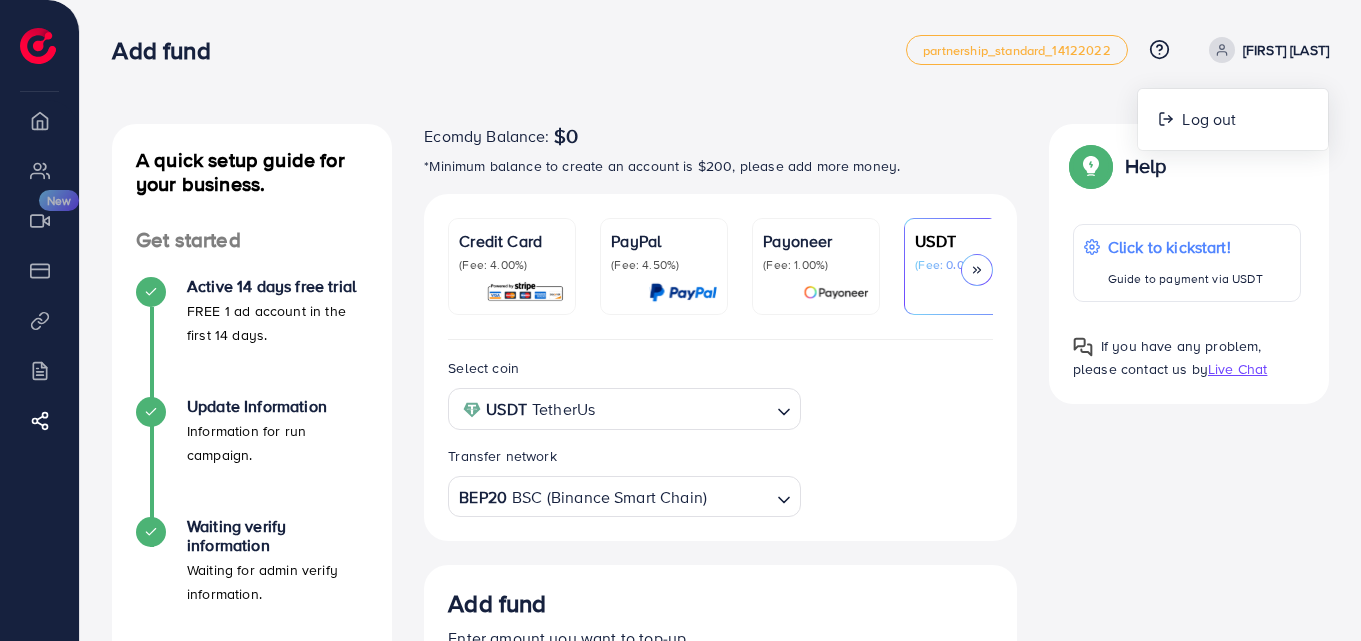 click 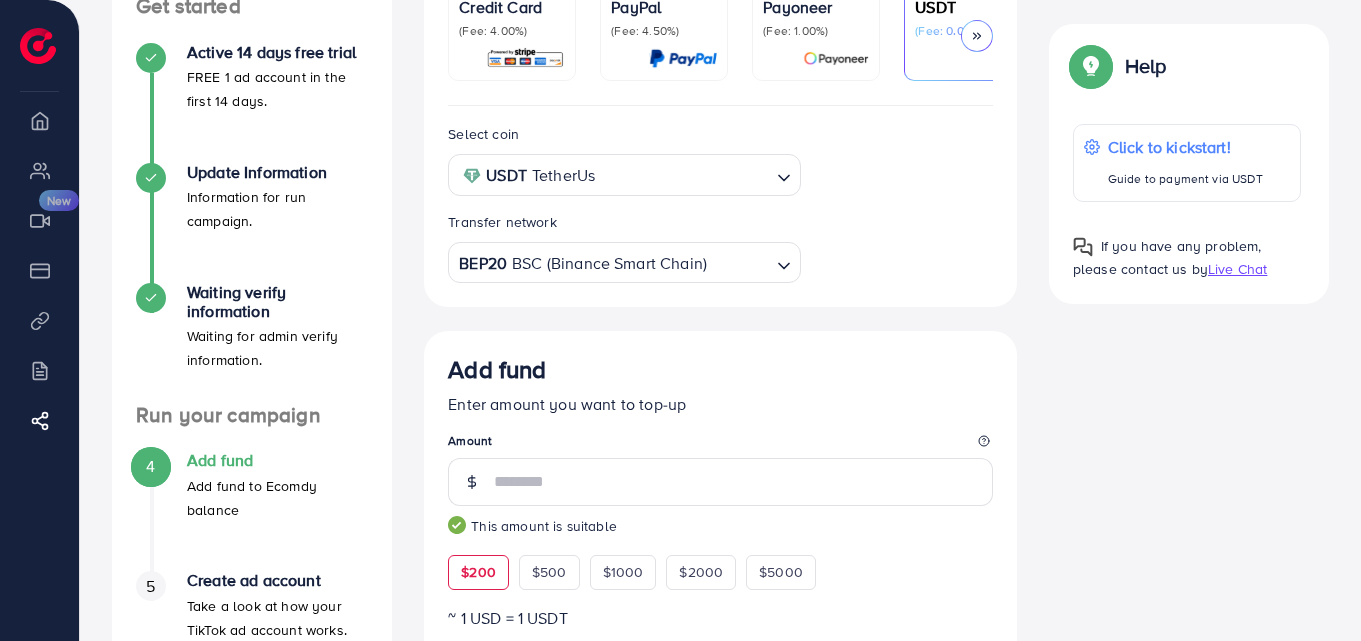 scroll, scrollTop: 230, scrollLeft: 0, axis: vertical 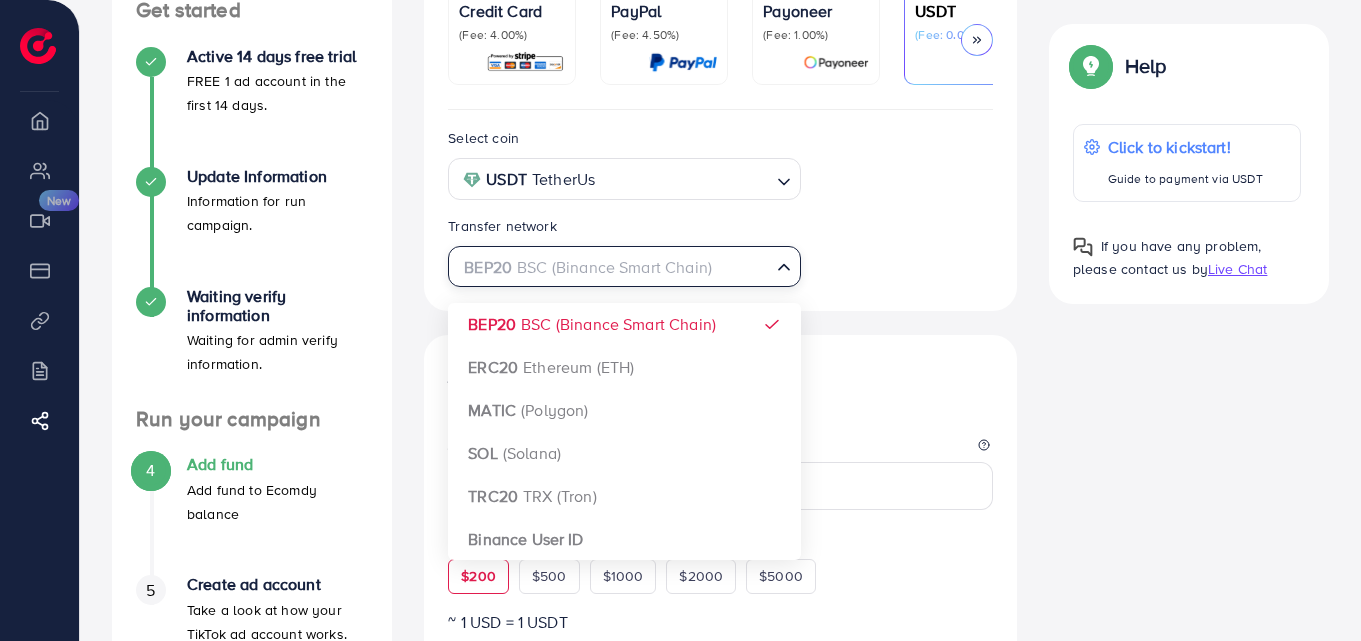 click at bounding box center [612, 267] 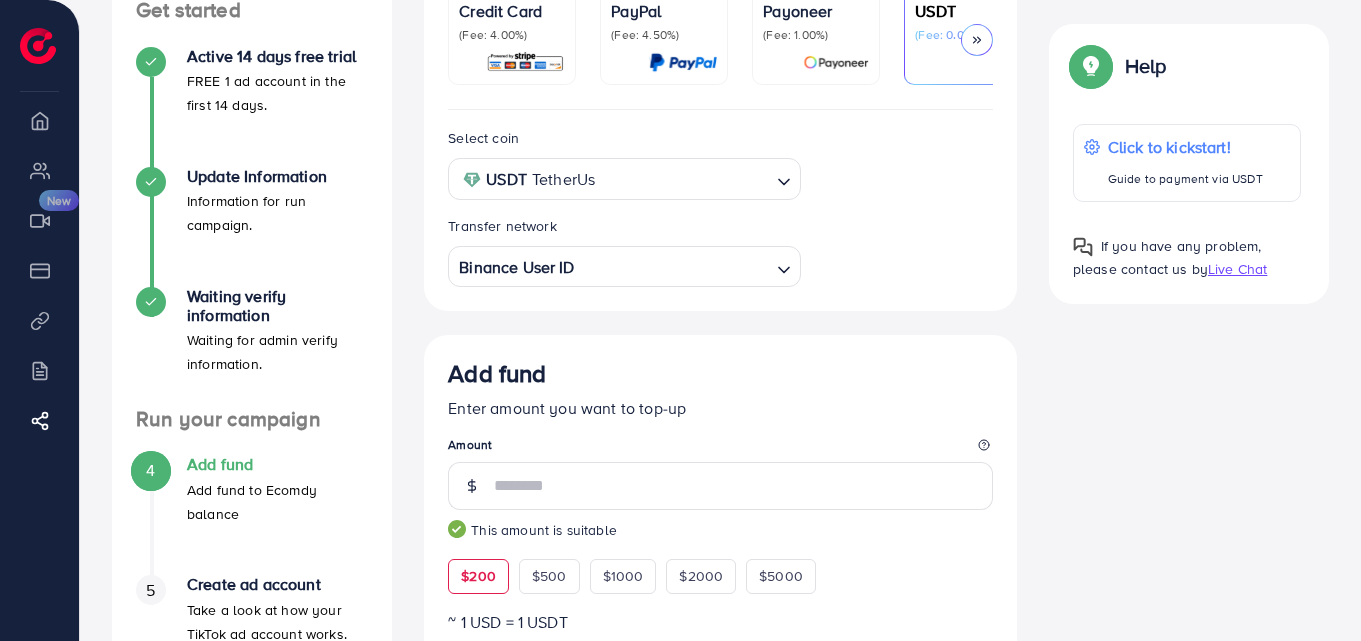 click on "Select coin   USDT TetherUs           Loading...     Transfer network   Binance User ID           Loading...     BEP20 BSC (Binance Smart Chain) ERC20 Ethereum (ETH) MATIC (Polygon) SOL (Solana) TRC20 TRX (Tron) Binance User ID        Add fund  Enter amount you want to top-up Amount ***  This amount is suitable  $200 $500 $1000 $2000 $5000  ~ 1 USD = 1 USDT   Add USDT amount  1/2 5% 10% 15% 20%  Continue   Summary   Amount   200 USD   Payment Method  USDT  Coin type  USDT  Transfer network  Binance User ID  Total Amount   200 USD" at bounding box center [720, 648] 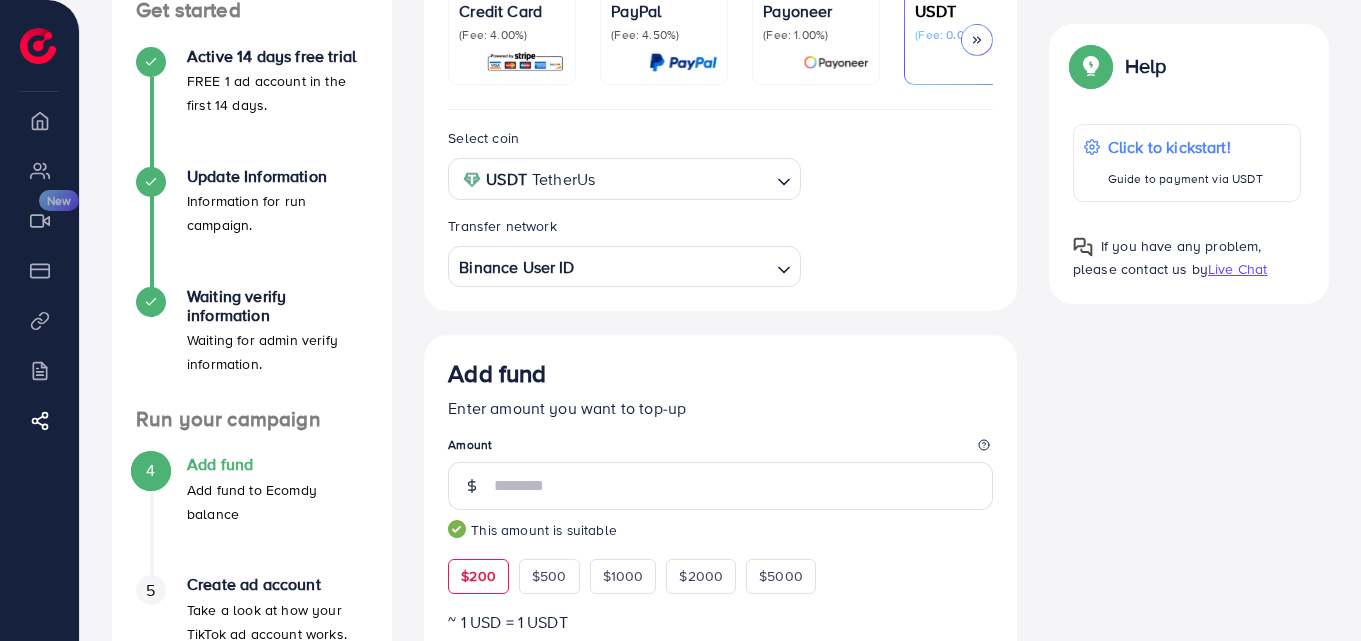 click on "Select coin   USDT TetherUs           Loading...     Transfer network   Binance User ID           Loading...      Add fund  Enter amount you want to top-up Amount ***  This amount is suitable  $200 $500 $1000 $2000 $5000  ~ 1 USD = 1 USDT   Add USDT amount  1/2 5% 10% 15% 20%  Continue   Summary   Amount   200 USD   Payment Method  USDT  Coin type  USDT  Transfer network  Binance User ID  Total Amount   200 USD" at bounding box center [720, 648] 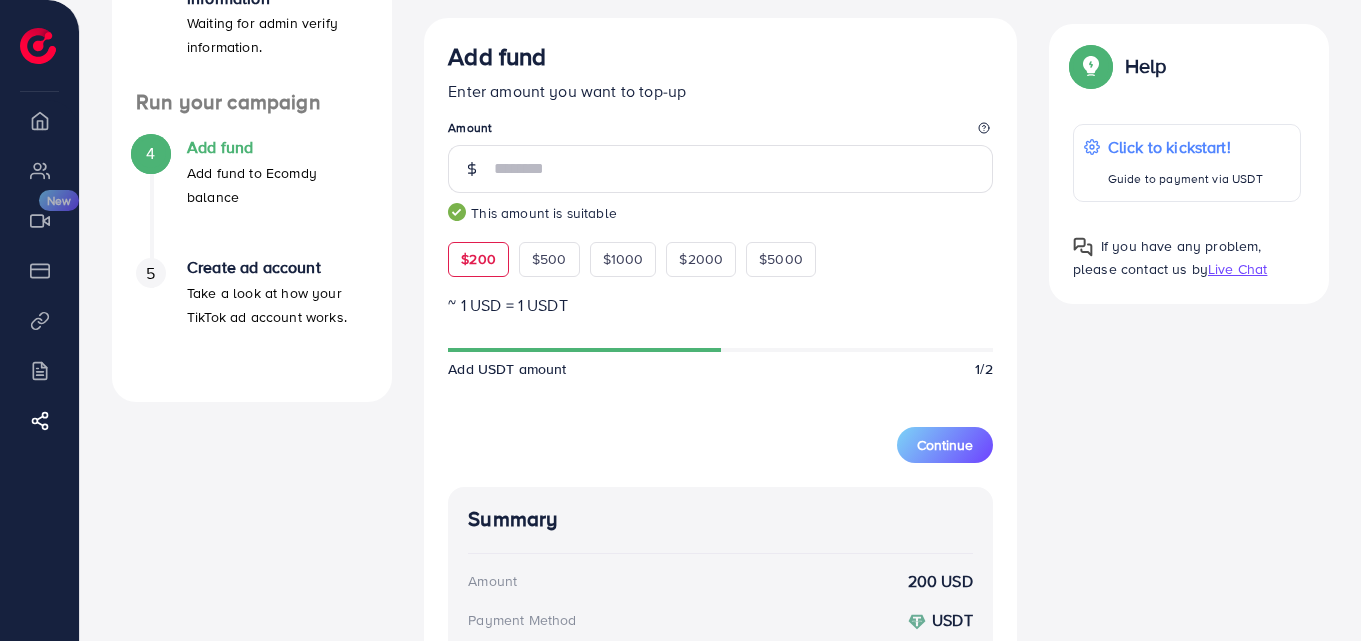 scroll, scrollTop: 550, scrollLeft: 0, axis: vertical 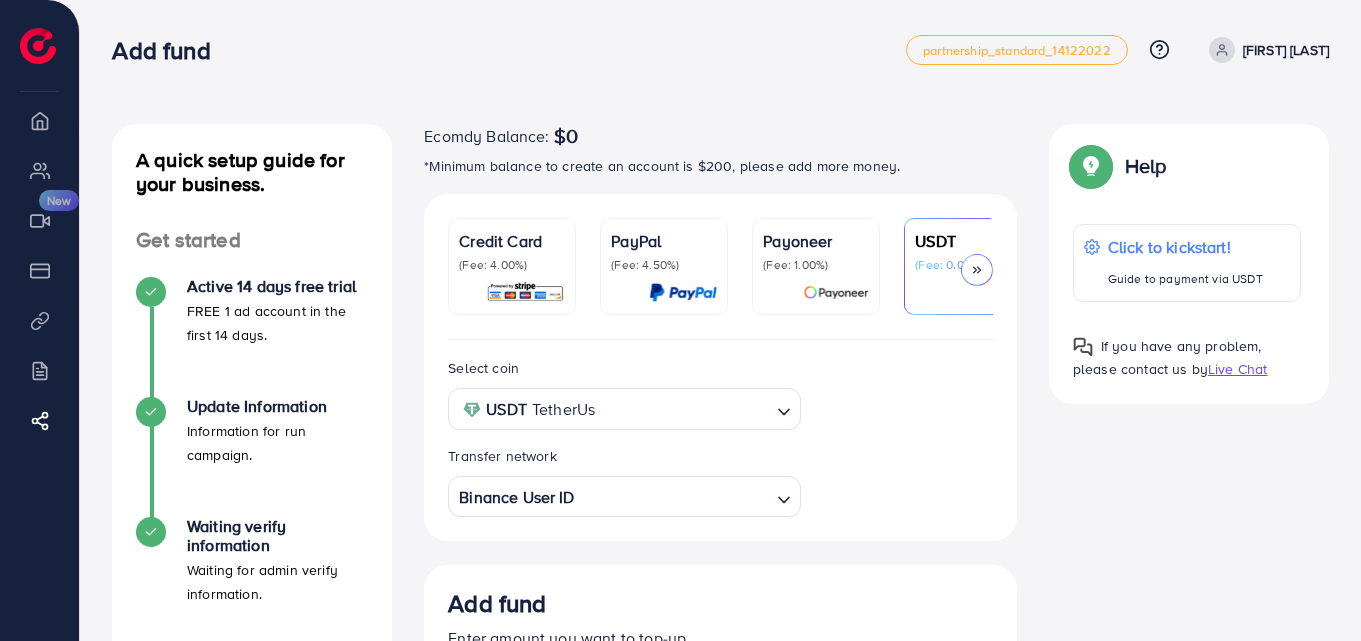 drag, startPoint x: 1349, startPoint y: 96, endPoint x: 1365, endPoint y: 80, distance: 22.627417 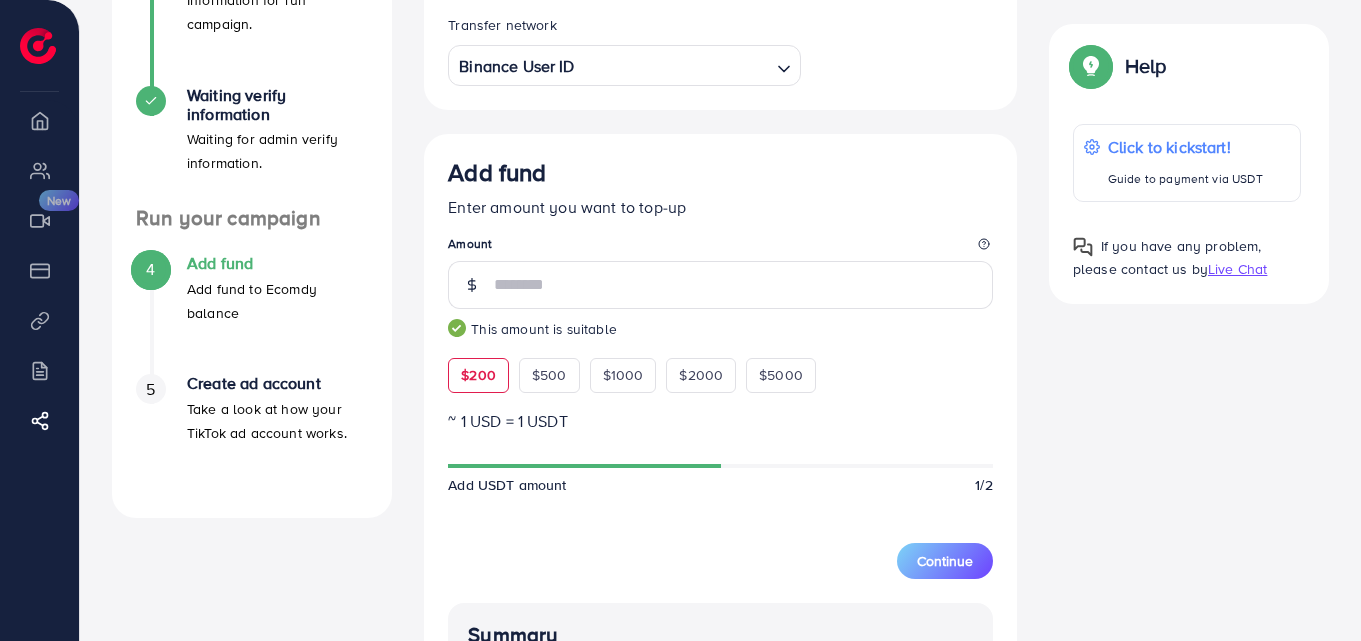 scroll, scrollTop: 426, scrollLeft: 0, axis: vertical 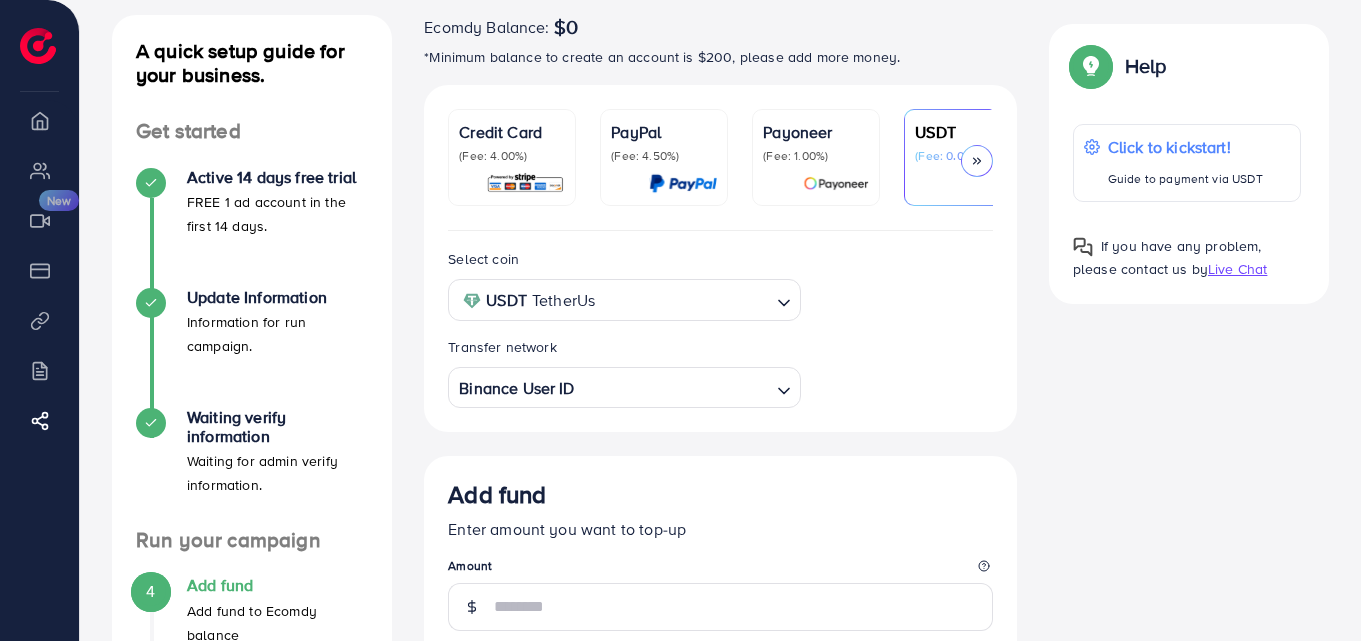 click at bounding box center (38, 46) 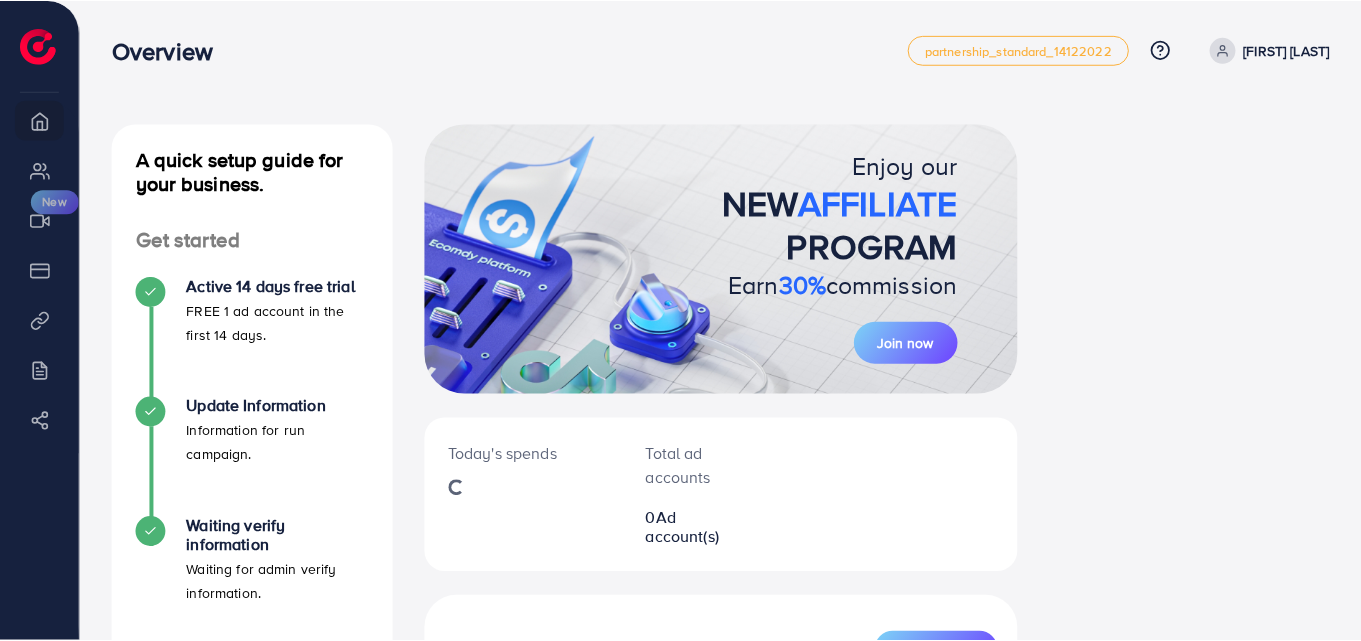scroll, scrollTop: 0, scrollLeft: 0, axis: both 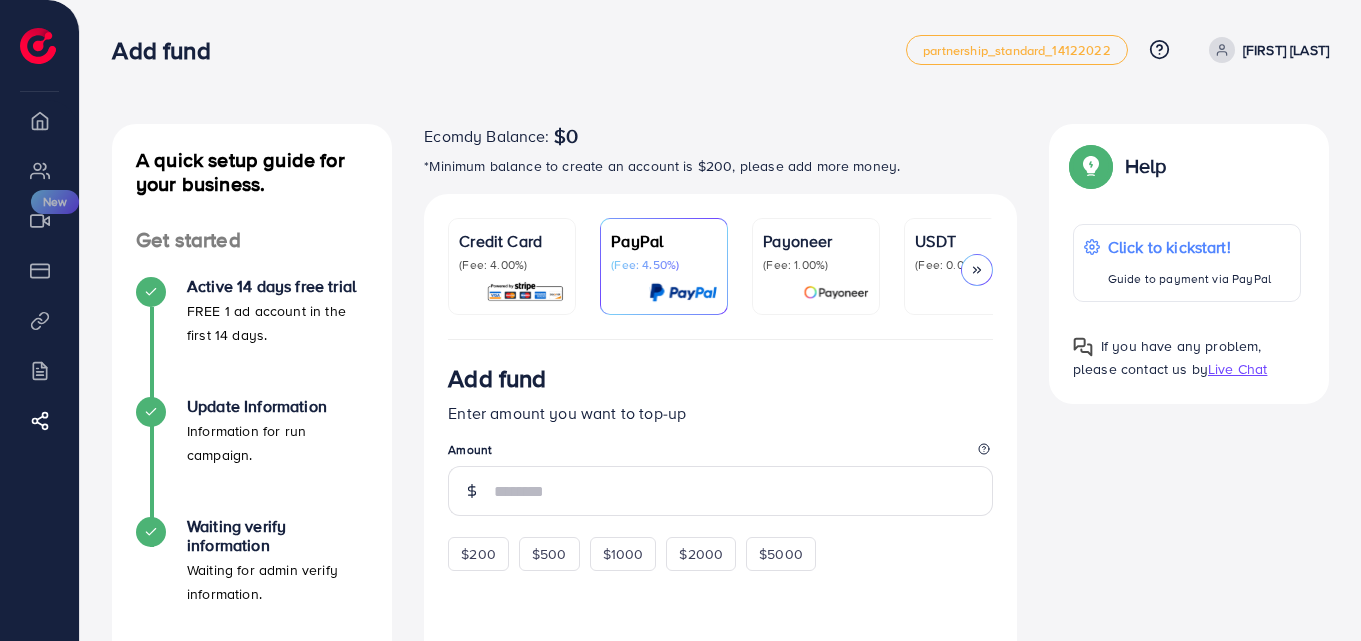 click on "(Fee: 0.00%)" at bounding box center [968, 265] 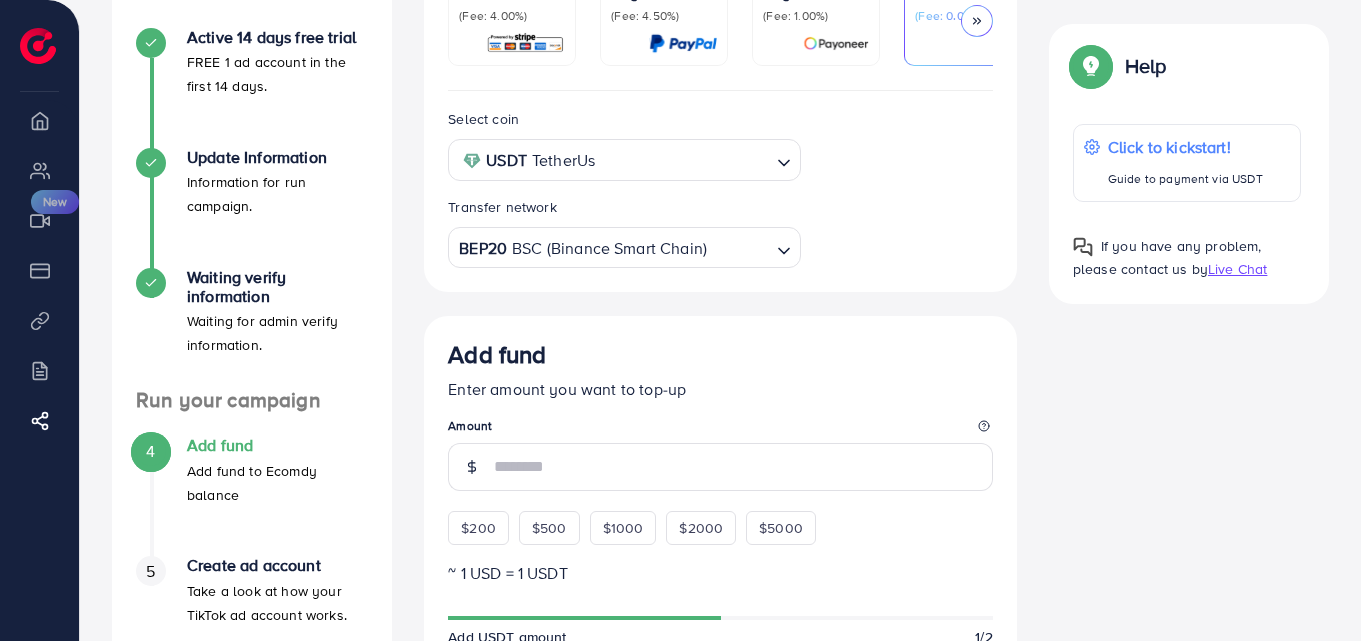 scroll, scrollTop: 260, scrollLeft: 0, axis: vertical 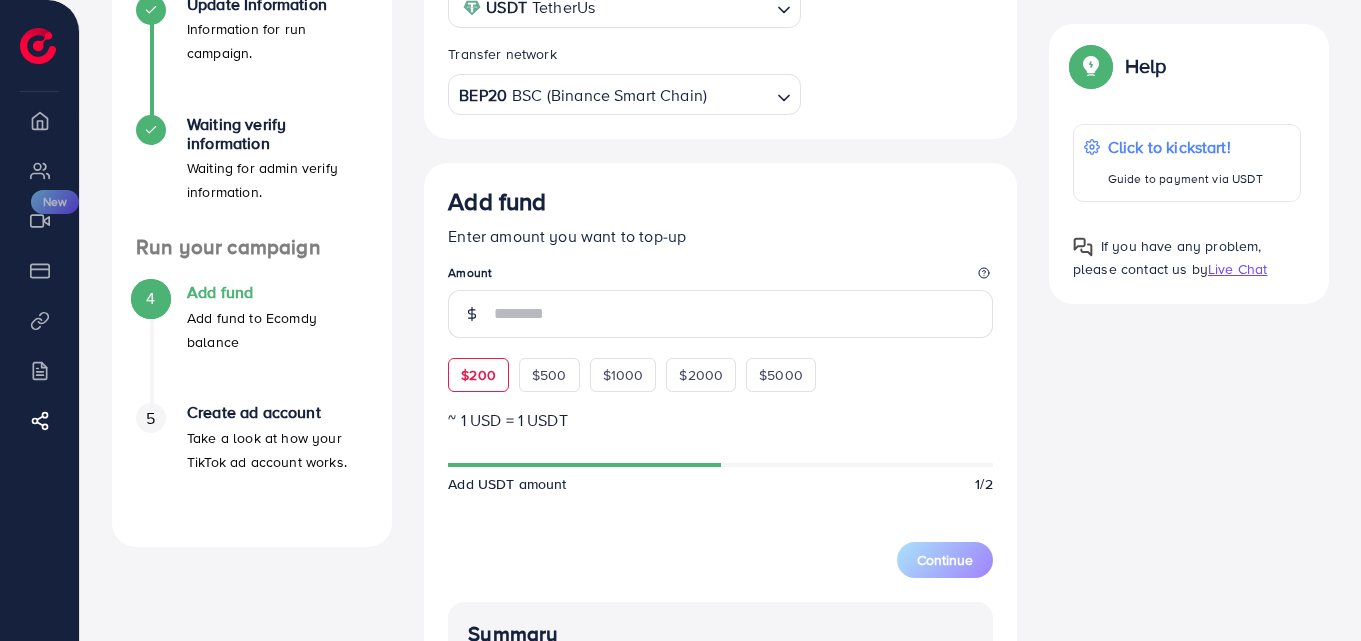 click on "$200" at bounding box center [478, 375] 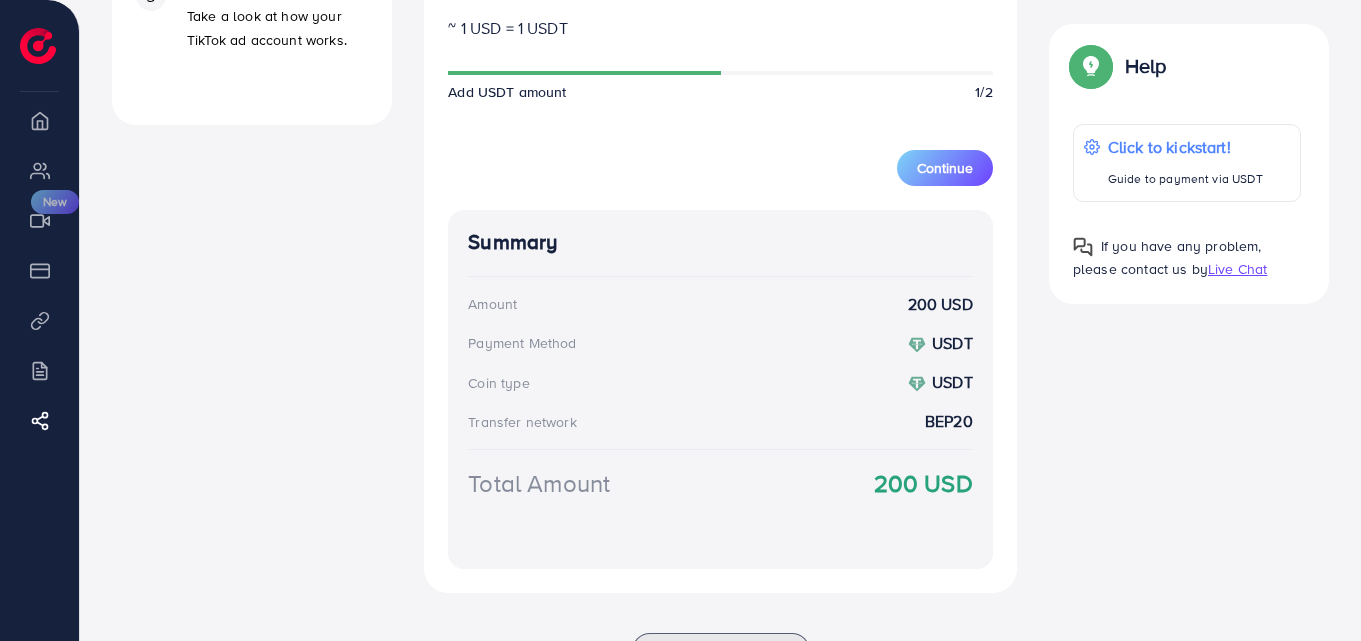 scroll, scrollTop: 835, scrollLeft: 0, axis: vertical 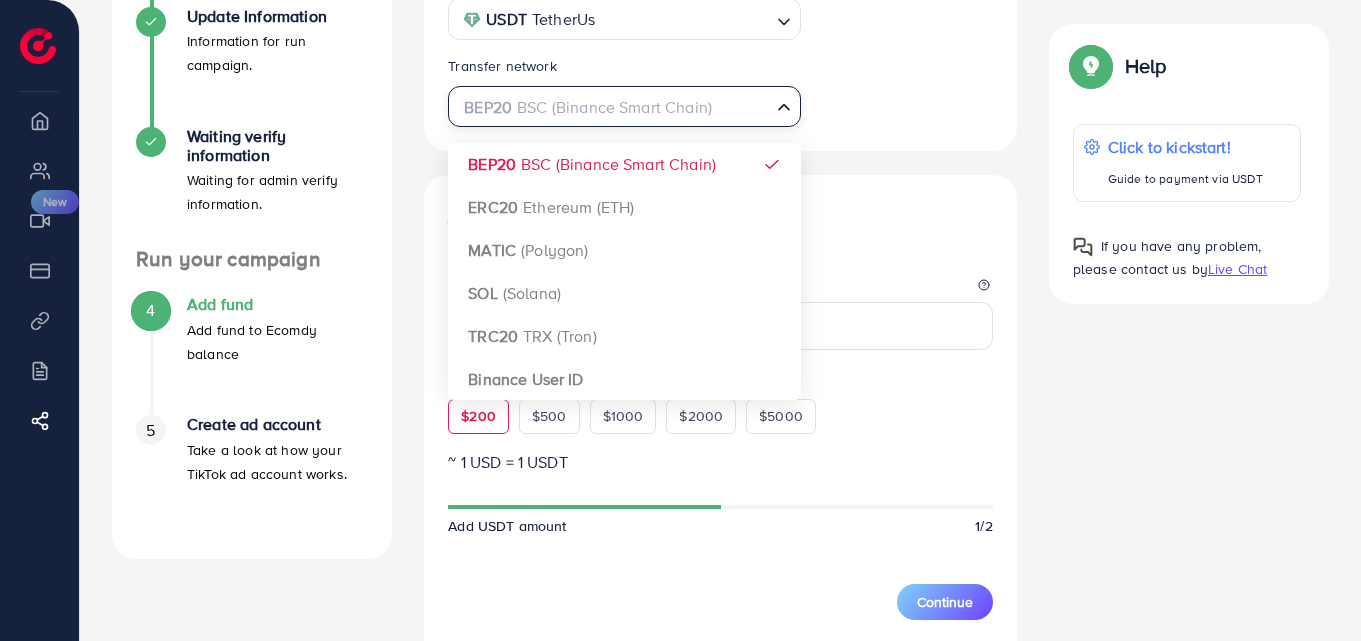 click at bounding box center [612, 107] 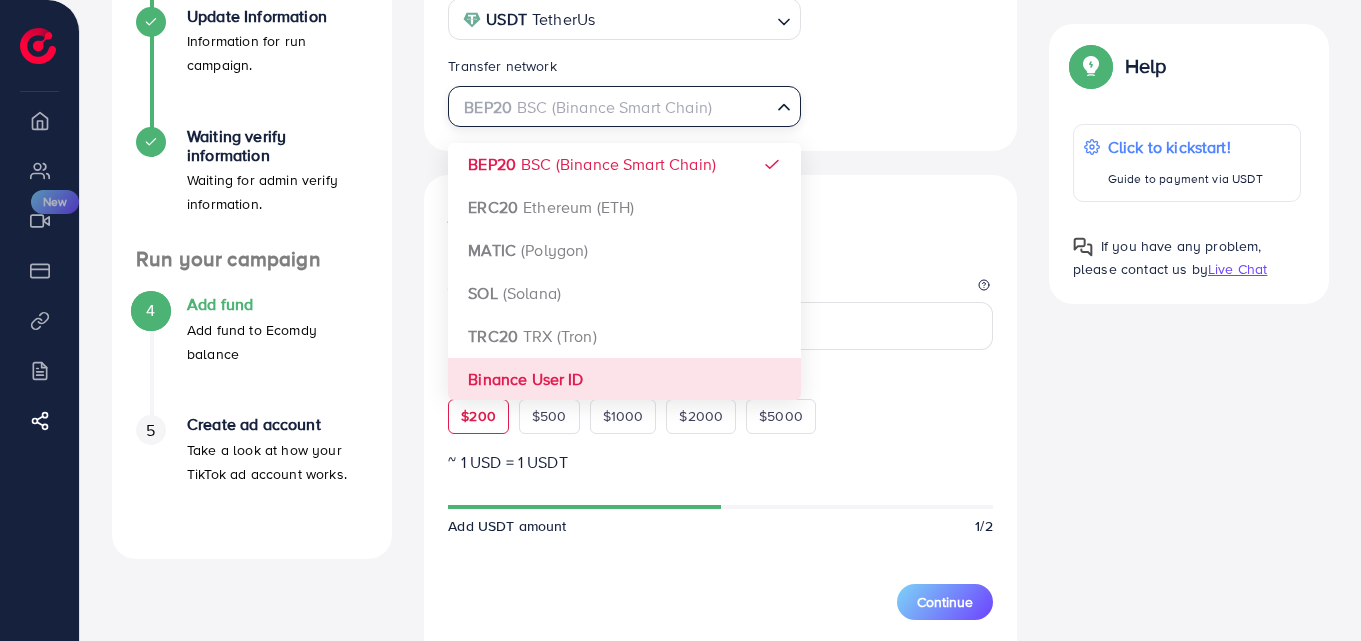 click on "Select coin   USDT TetherUs           Loading...     Transfer network   BEP20 BSC (Binance Smart Chain)           Loading...     BEP20 BSC (Binance Smart Chain) ERC20 Ethereum (ETH) MATIC (Polygon) SOL (Solana) TRC20 TRX (Tron) Binance User ID        Add fund  Enter amount you want to top-up Amount ***  This amount is suitable  $200 $500 $1000 $2000 $5000  ~ 1 USD = 1 USDT   Add USDT amount  1/2 5% 10% 15% 20%  Continue   Summary   Amount   200 USD   Payment Method  USDT  Coin type  USDT  Transfer network  BEP20  Total Amount   200 USD" at bounding box center (720, 488) 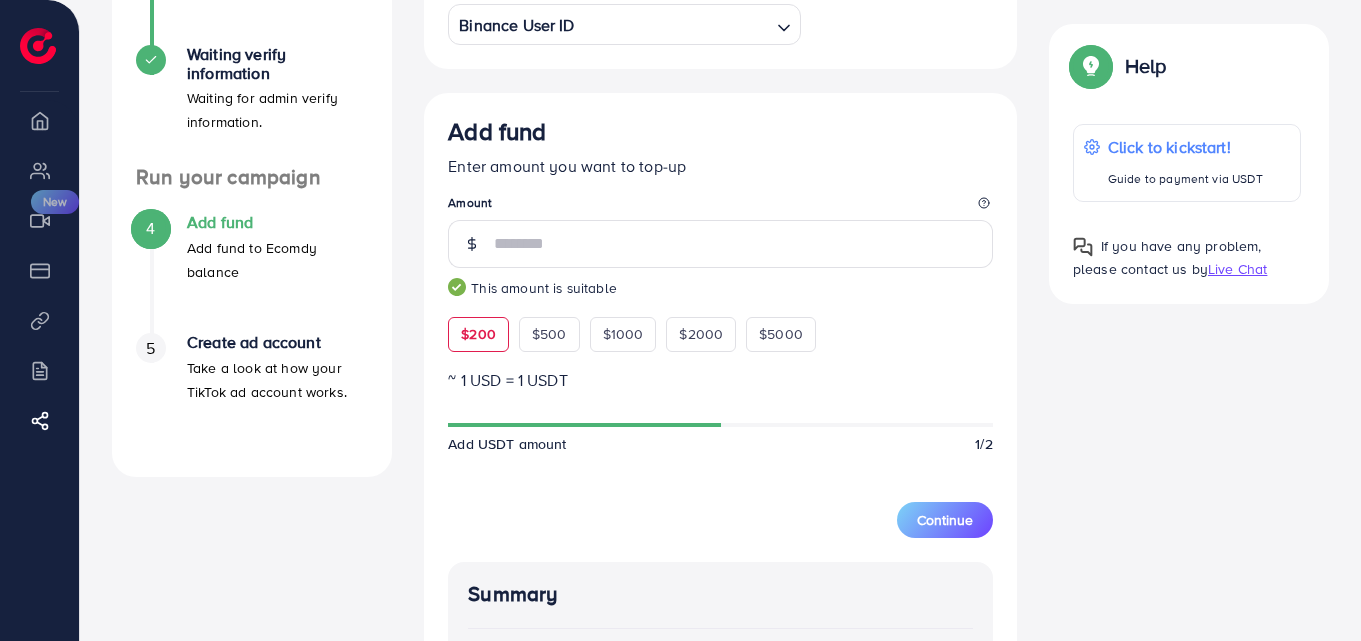 scroll, scrollTop: 462, scrollLeft: 0, axis: vertical 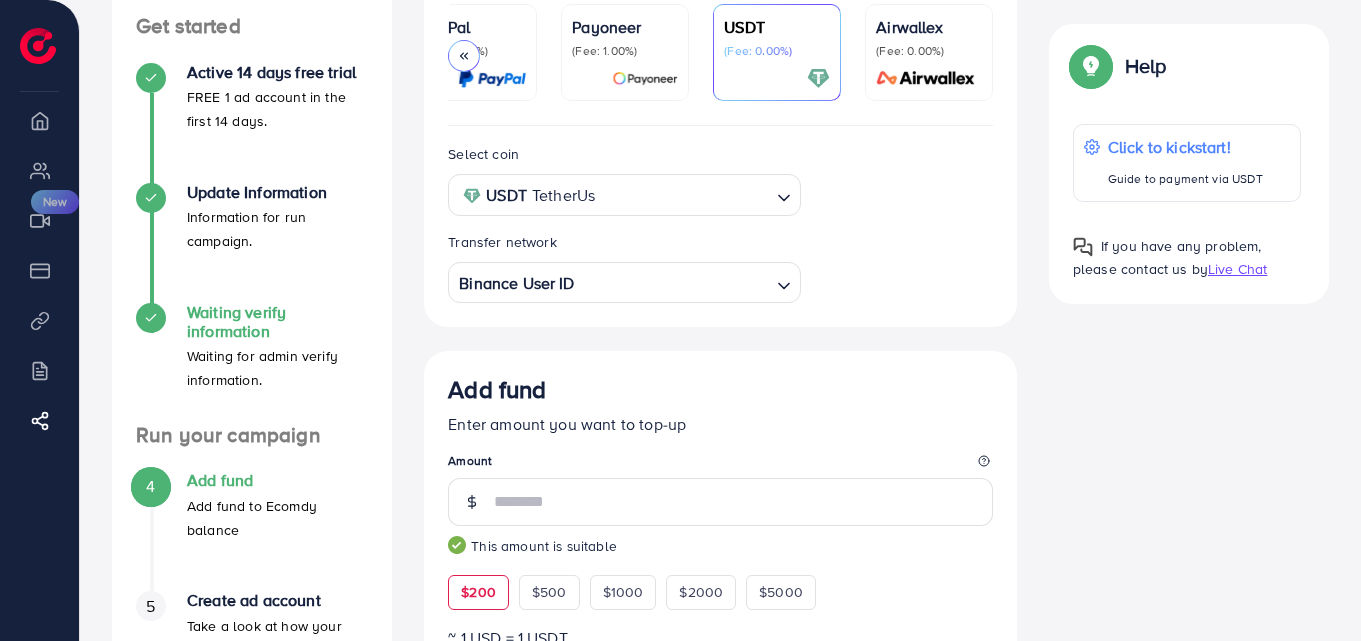 click 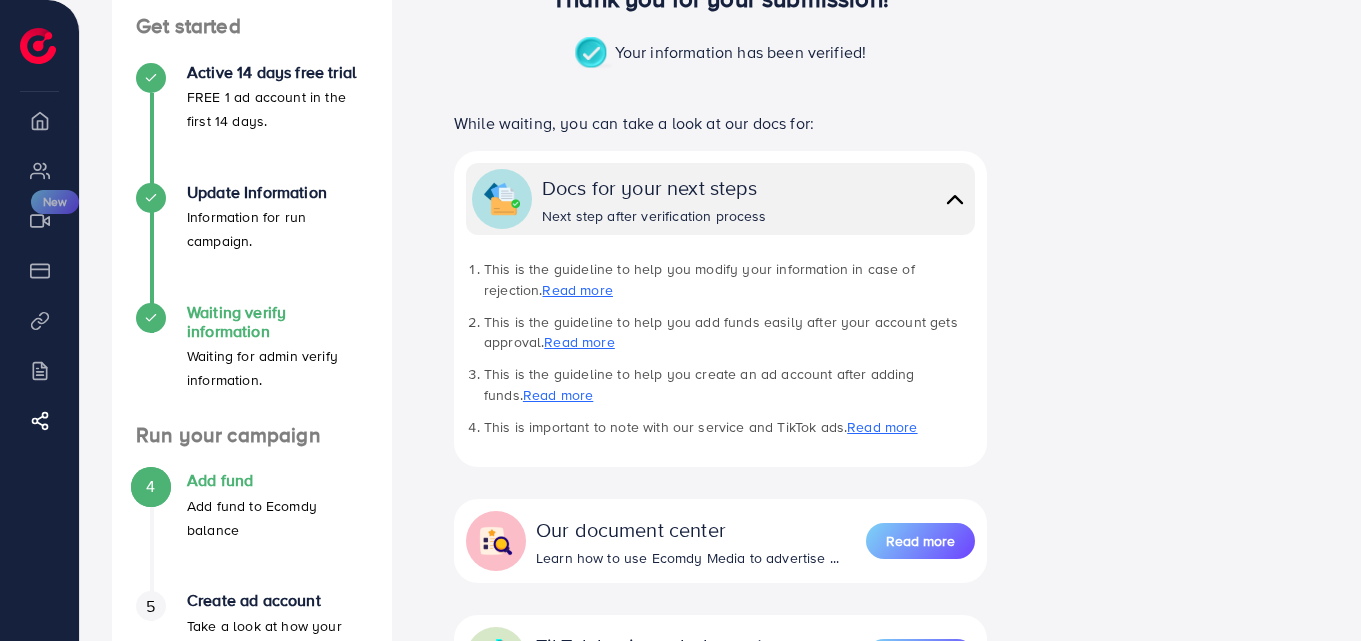 scroll, scrollTop: 0, scrollLeft: 0, axis: both 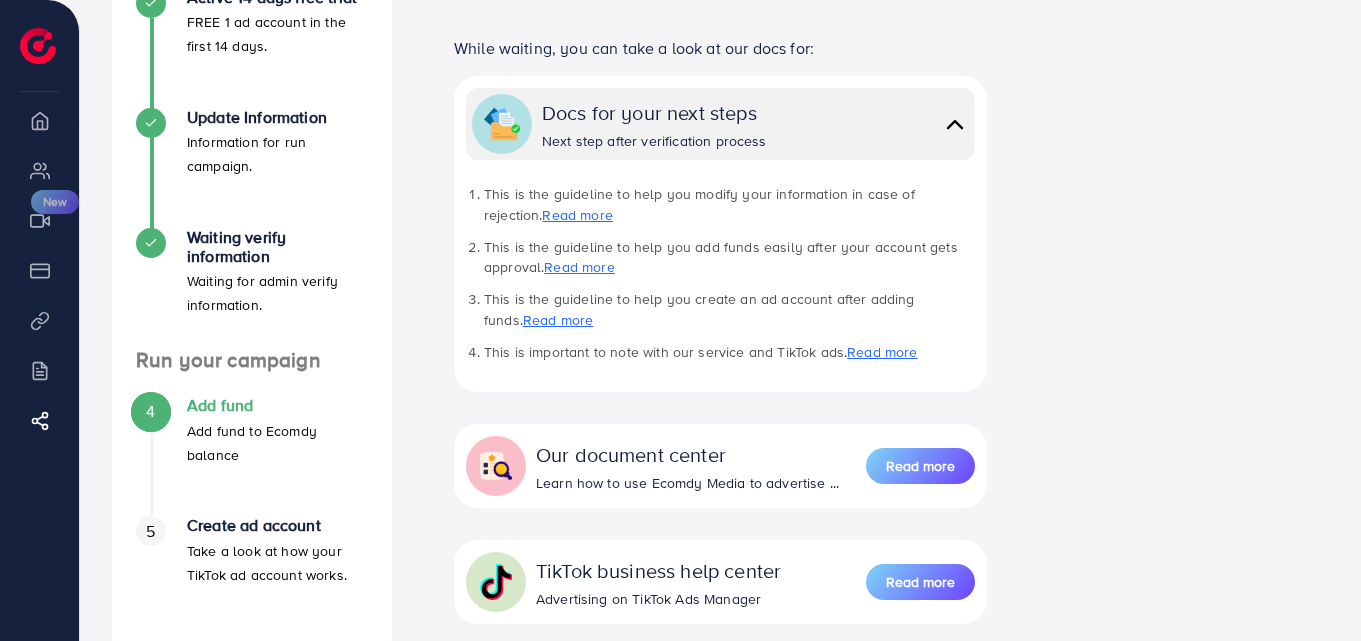 click on "4" at bounding box center (151, 411) 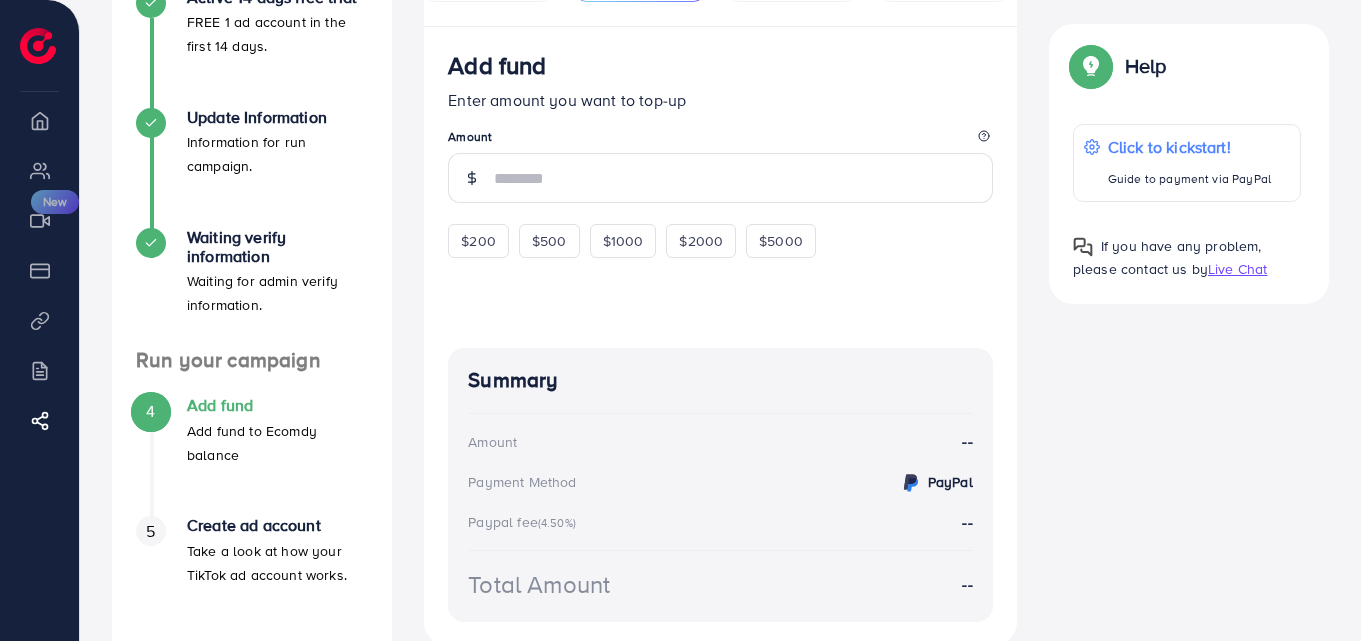 scroll, scrollTop: 0, scrollLeft: 0, axis: both 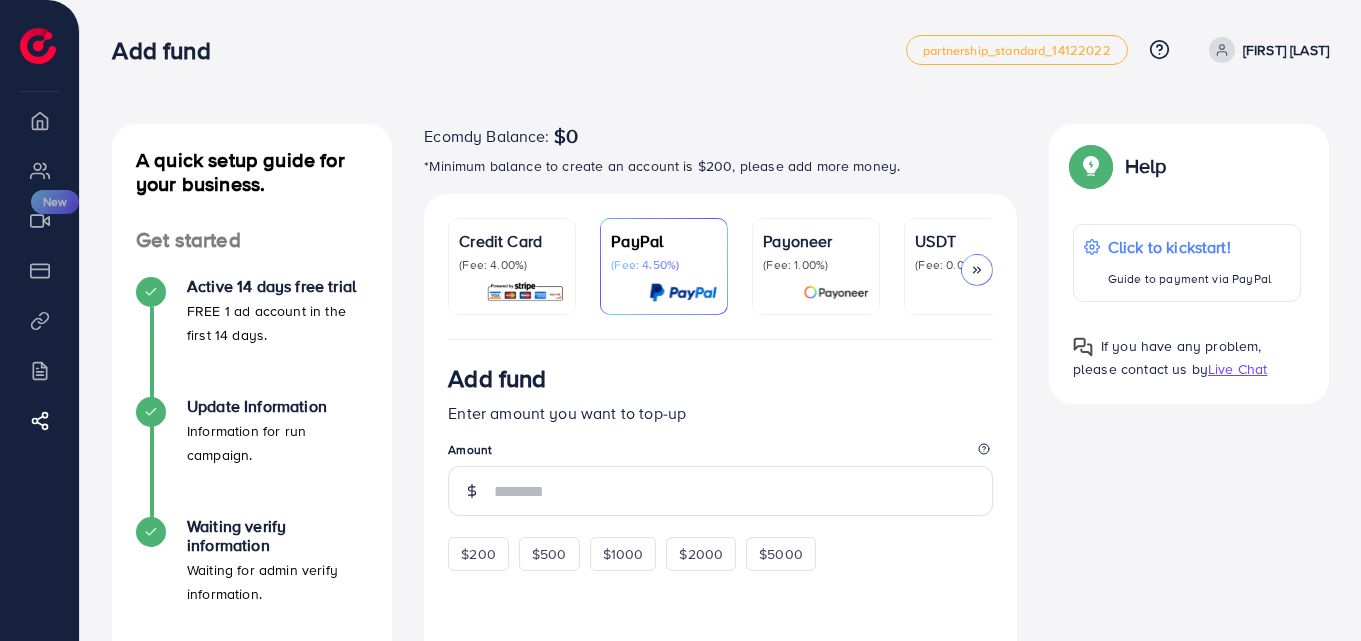 click 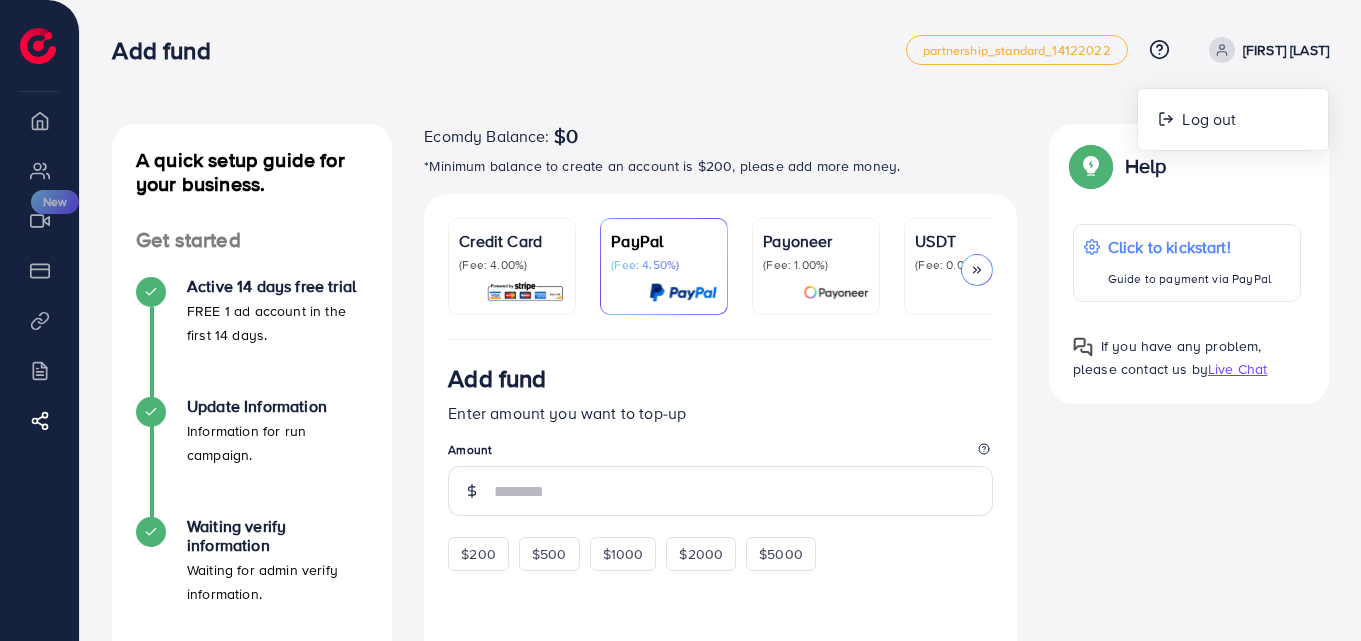 click 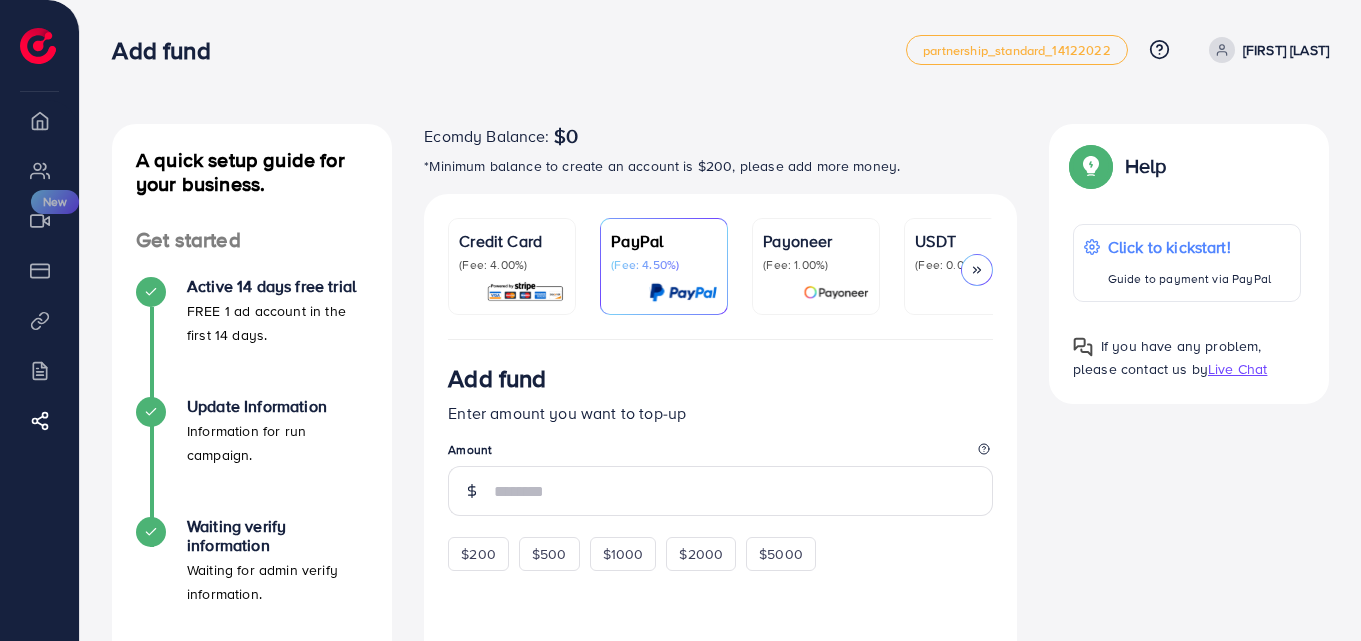 click 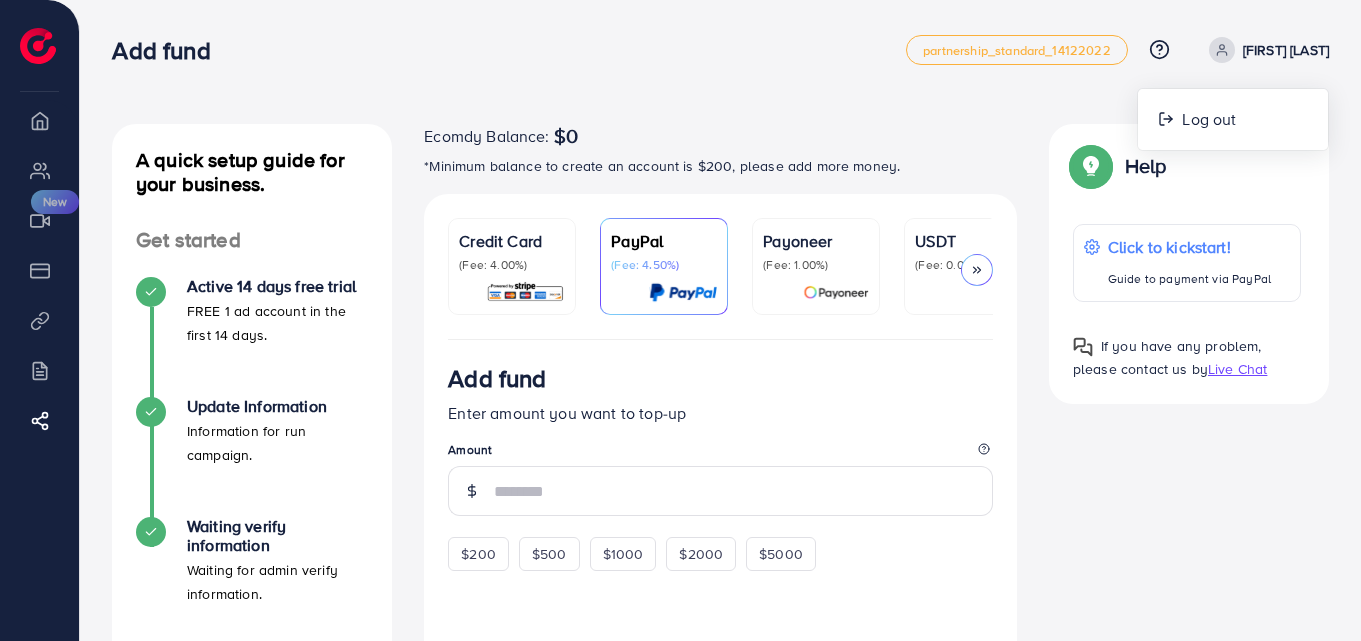 click 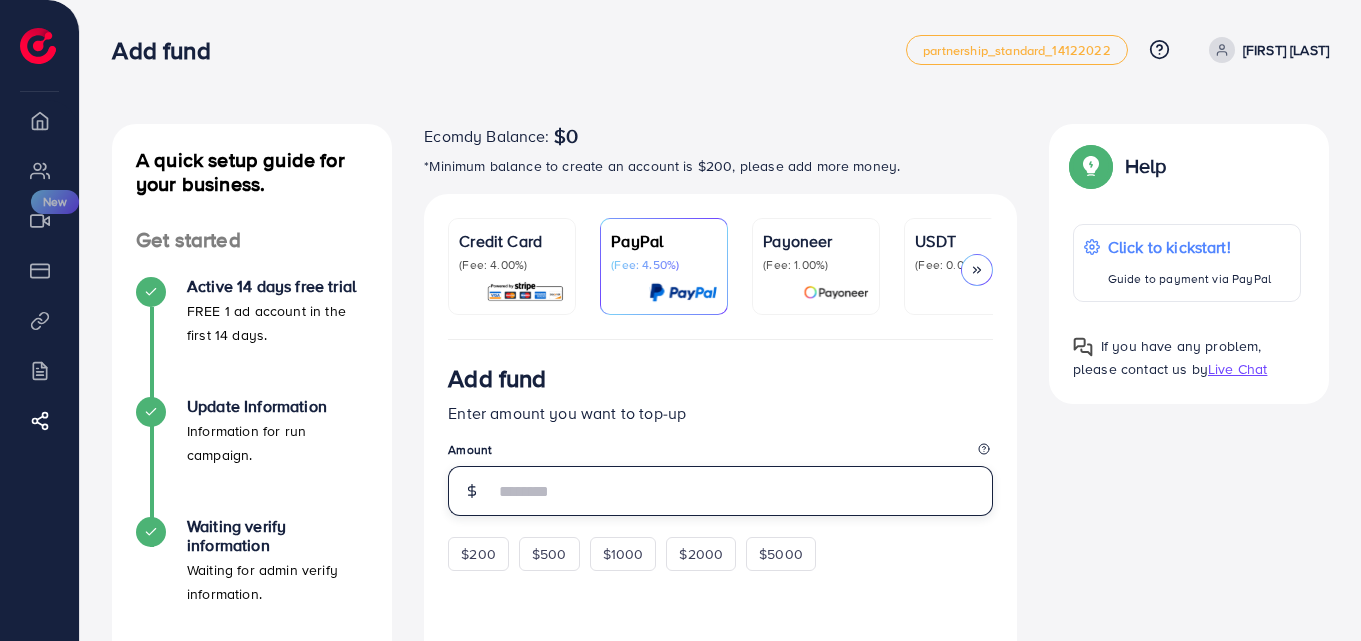 click at bounding box center (743, 491) 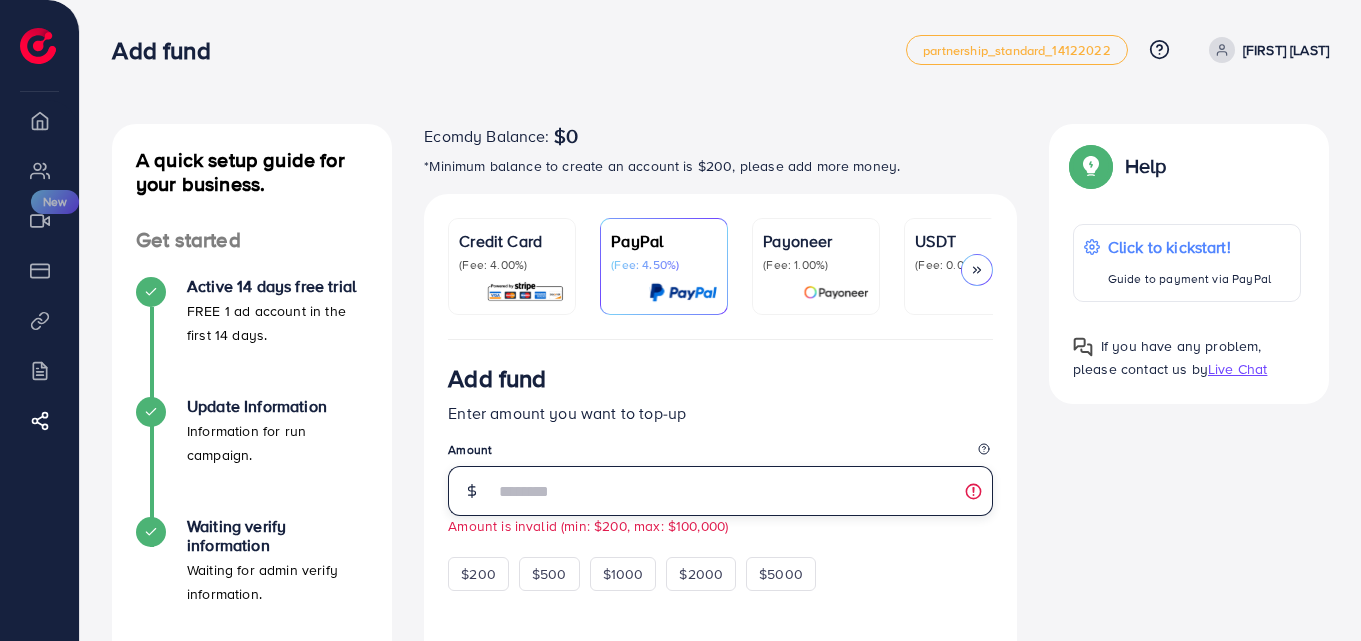 type on "*" 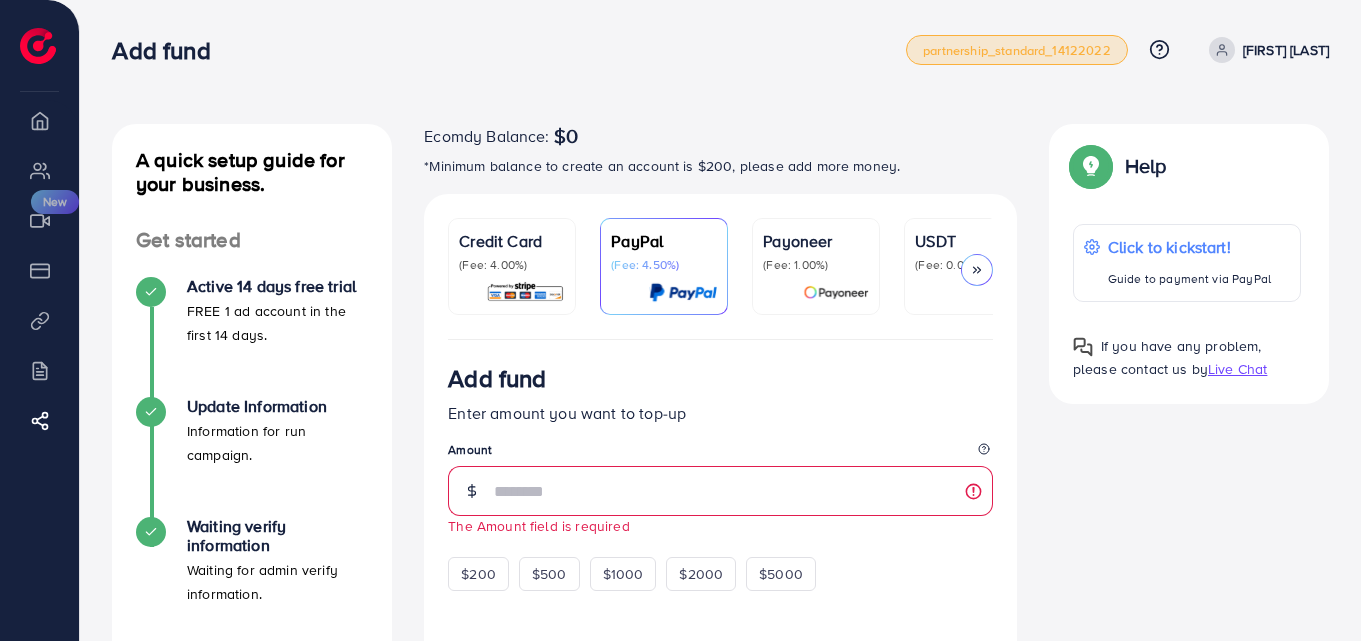 click on "partnership_standard_14122022" at bounding box center (1017, 50) 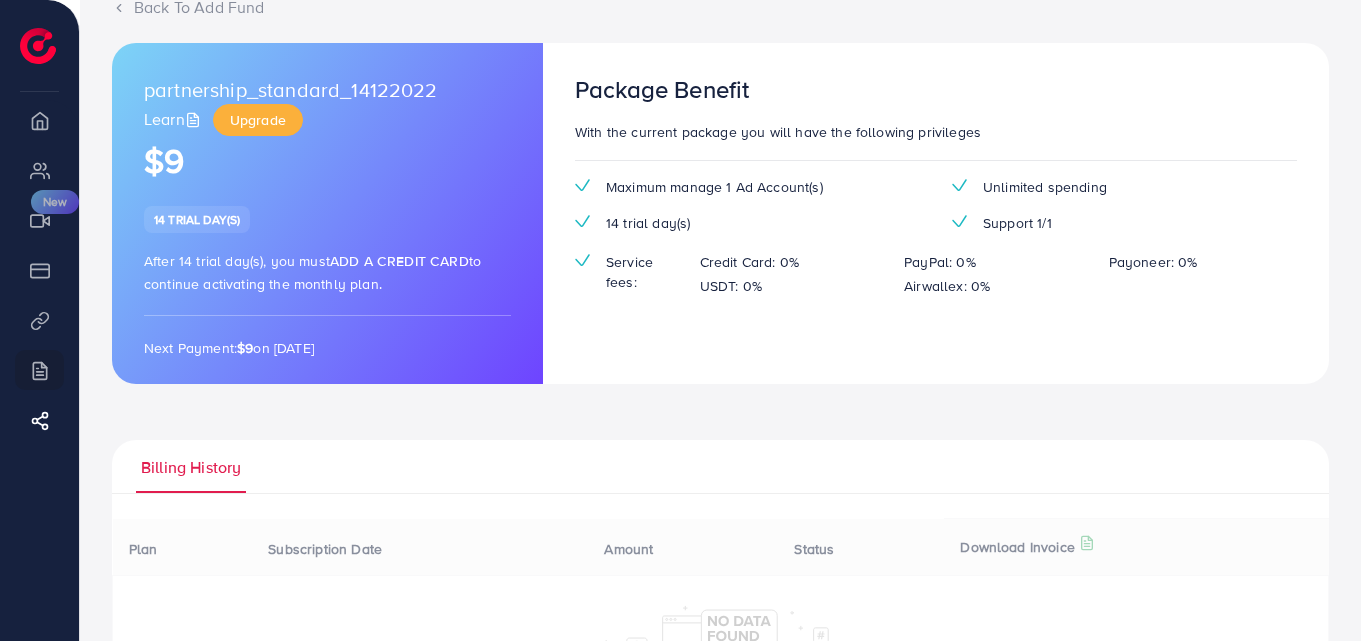 scroll, scrollTop: 155, scrollLeft: 0, axis: vertical 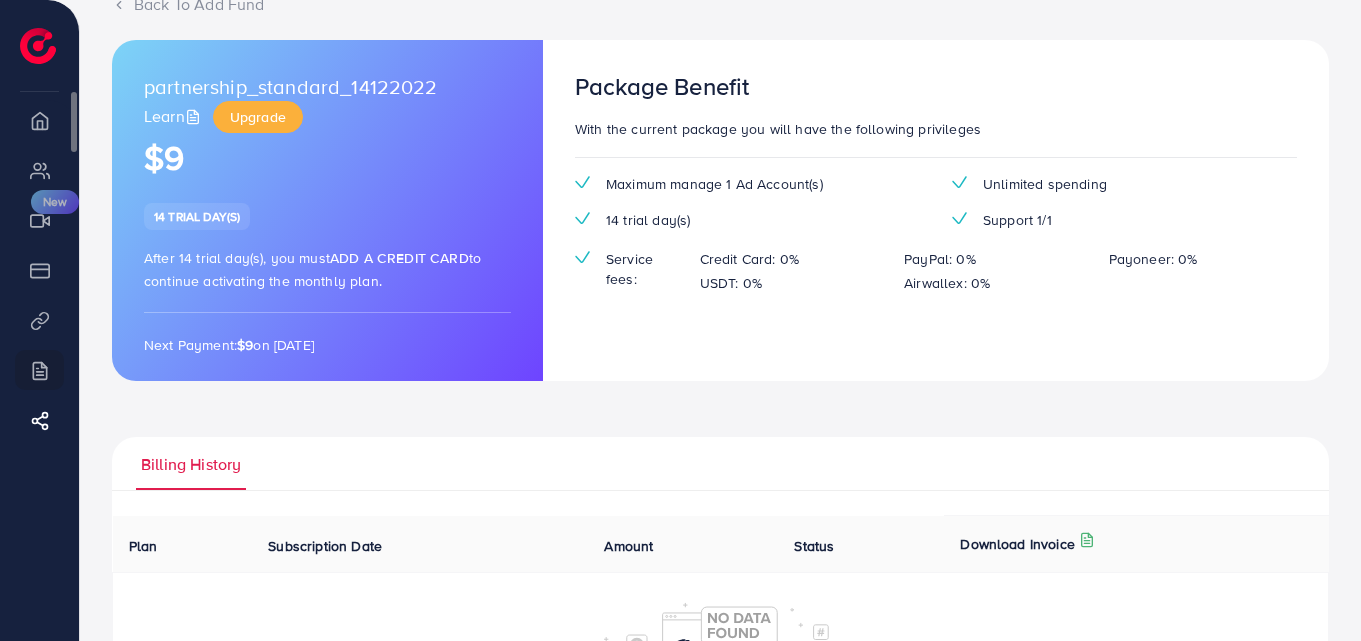 click on "Product Links" at bounding box center [39, 320] 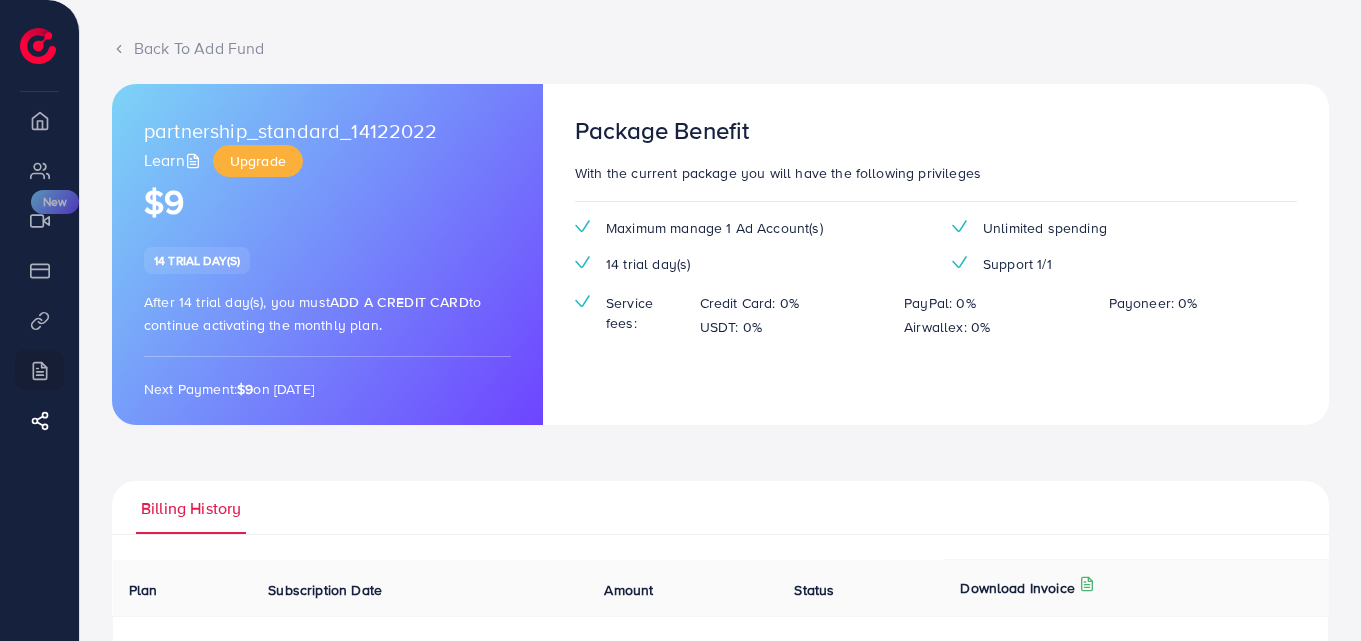 scroll, scrollTop: 109, scrollLeft: 0, axis: vertical 